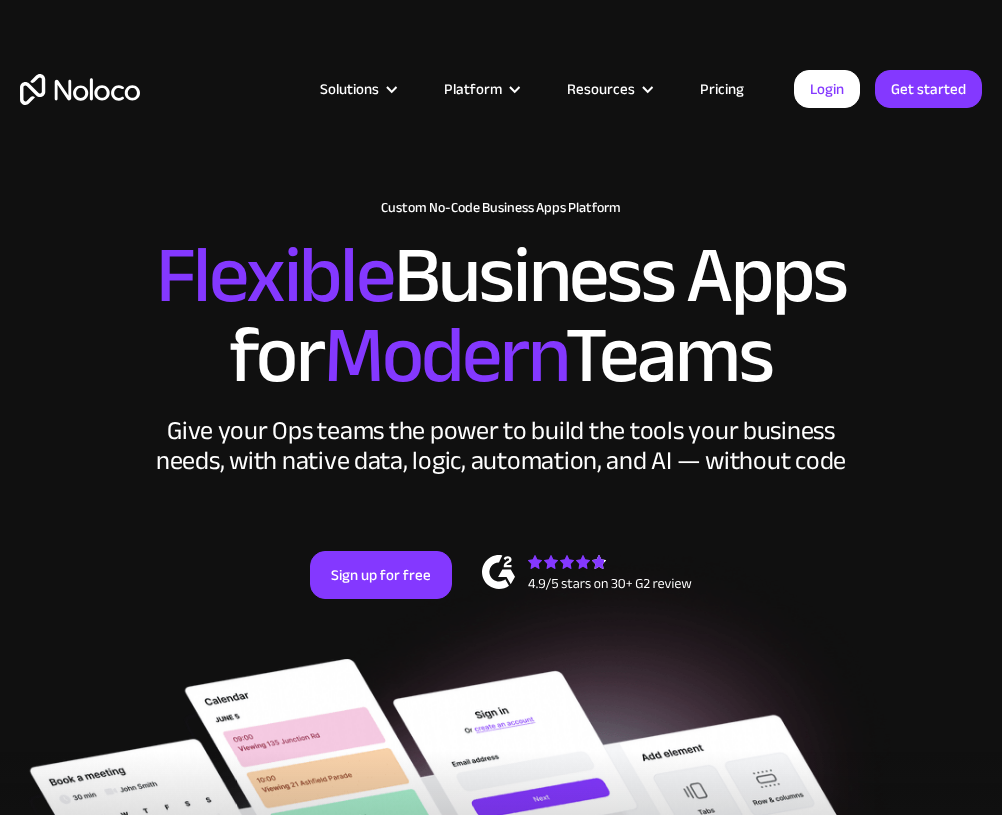 scroll, scrollTop: 0, scrollLeft: 0, axis: both 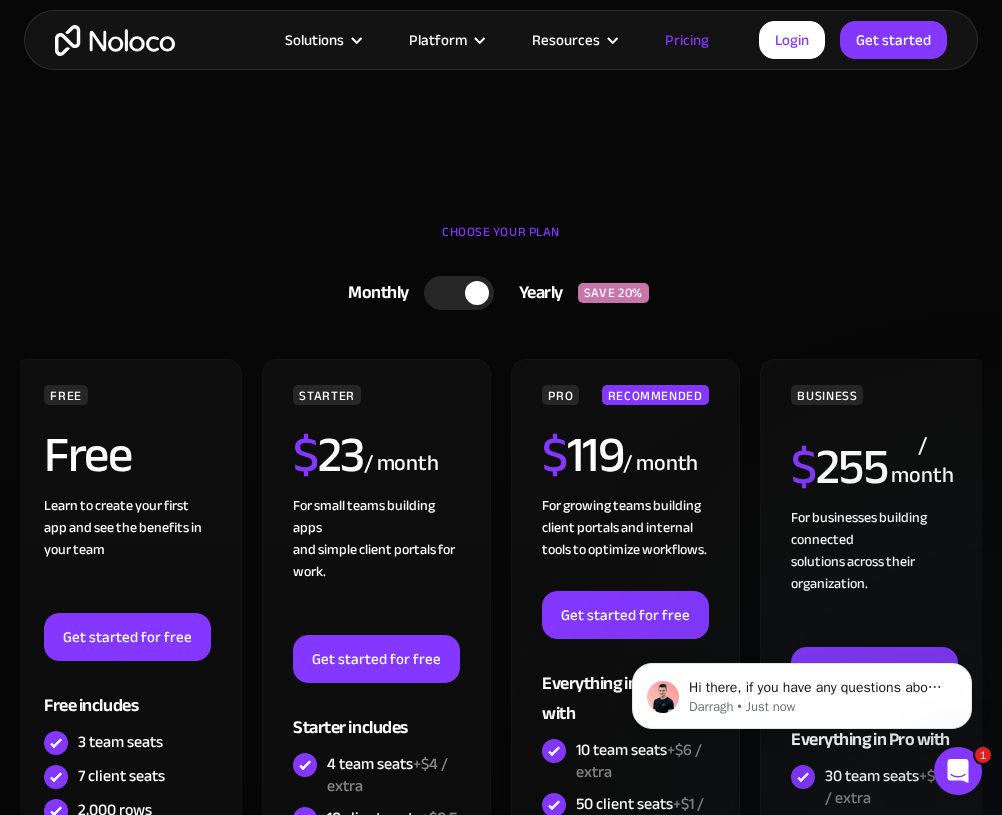 click on "Monthly Yearly SAVE 20% Monthly Yearly SAVE 20%" at bounding box center (501, 293) 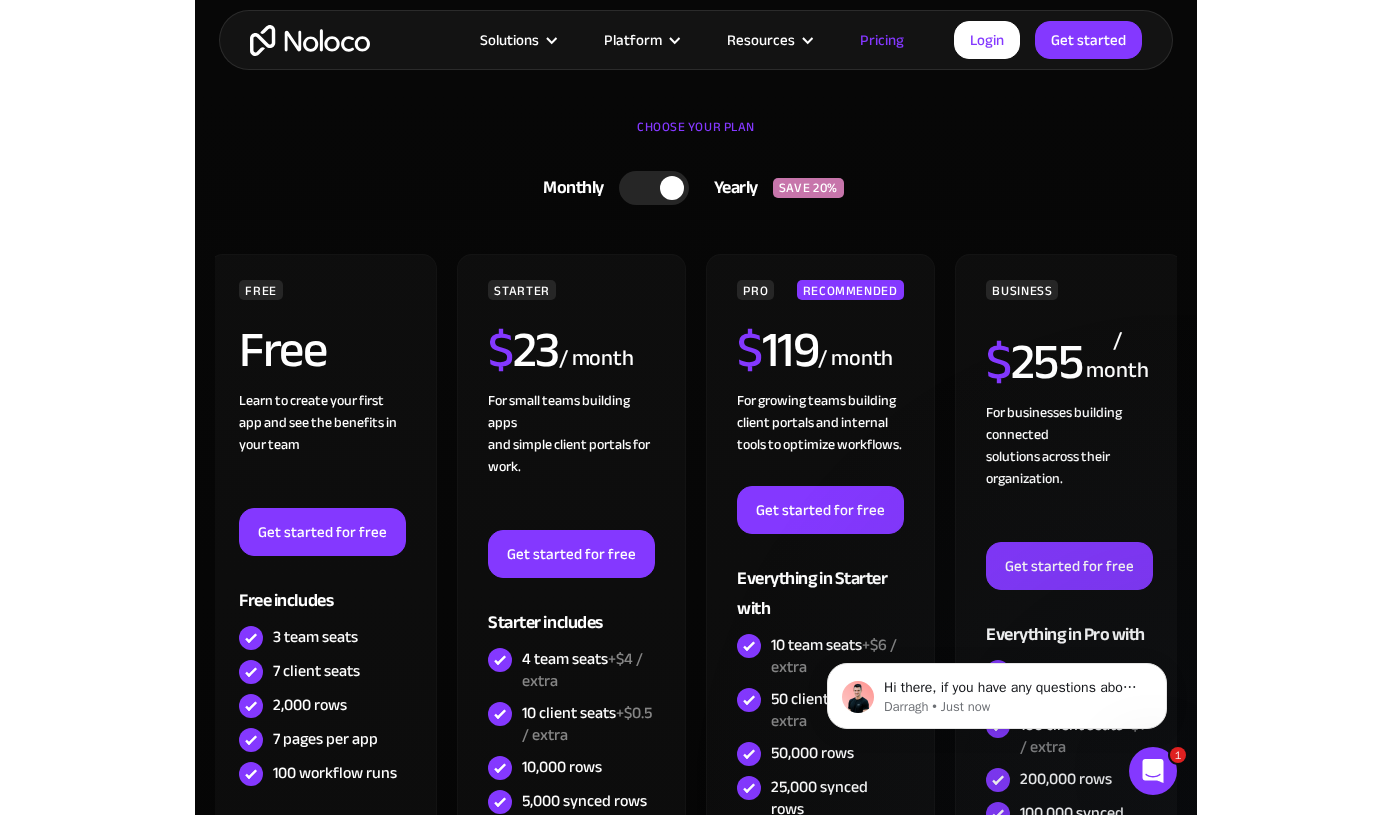 scroll, scrollTop: 406, scrollLeft: 0, axis: vertical 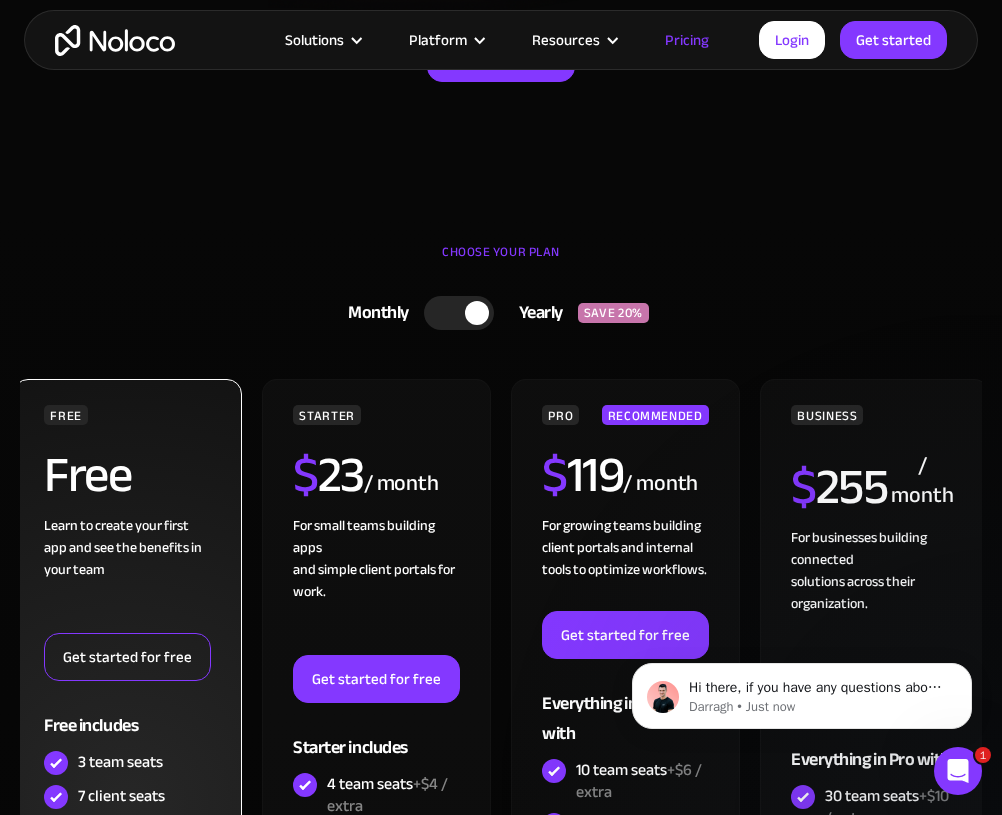 click on "Get started for free" at bounding box center [127, 657] 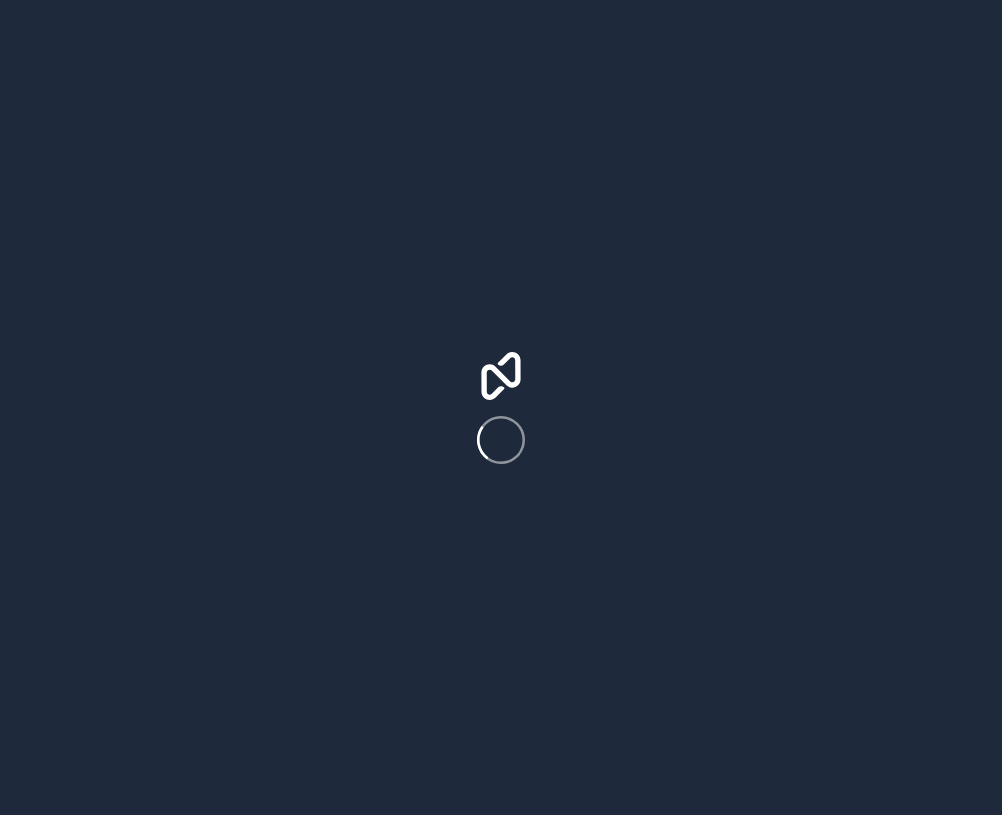 scroll, scrollTop: 0, scrollLeft: 0, axis: both 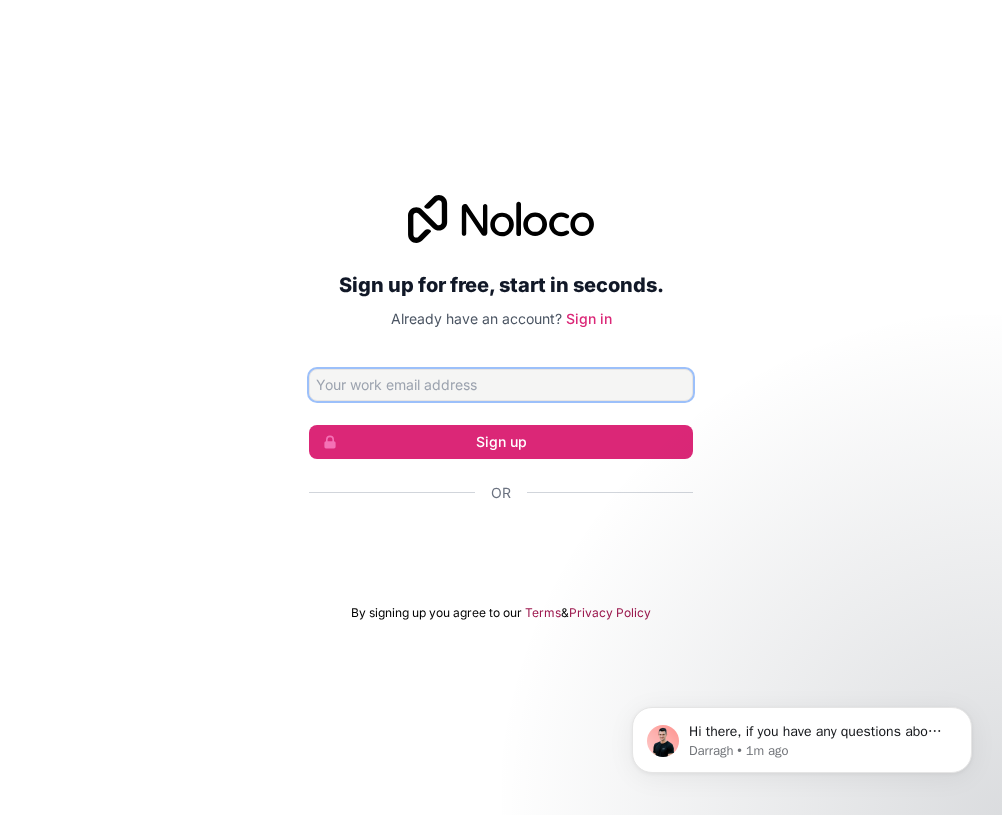 click at bounding box center (501, 385) 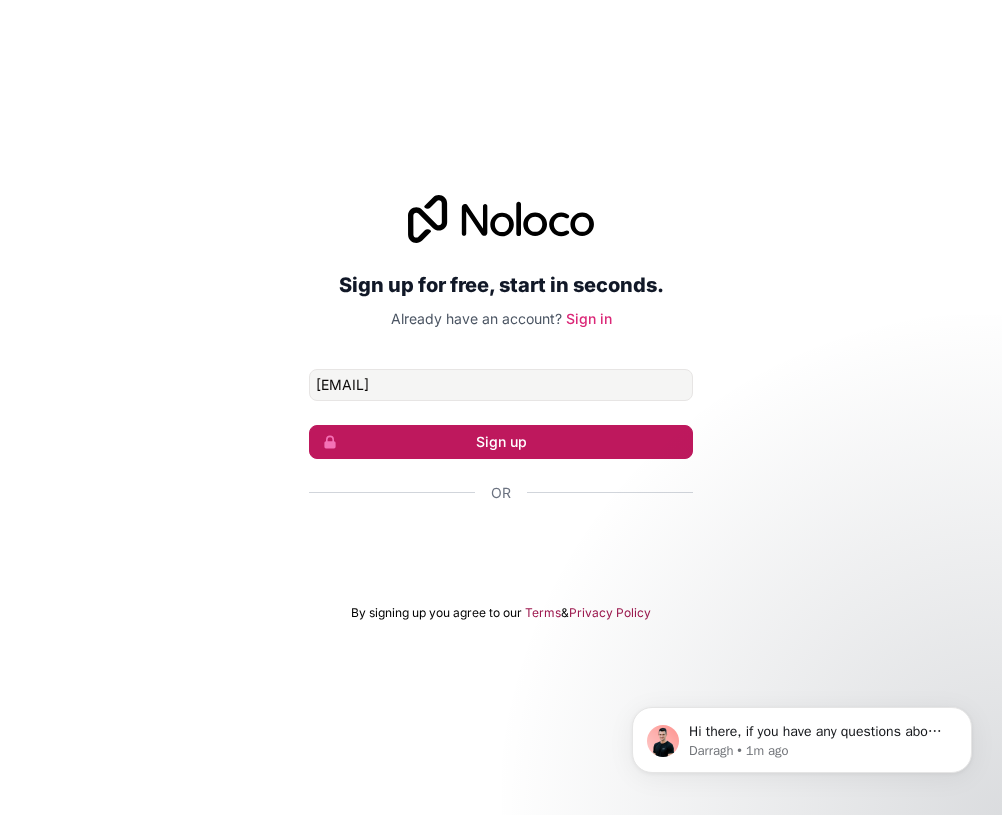 click on "Sign up" at bounding box center (501, 442) 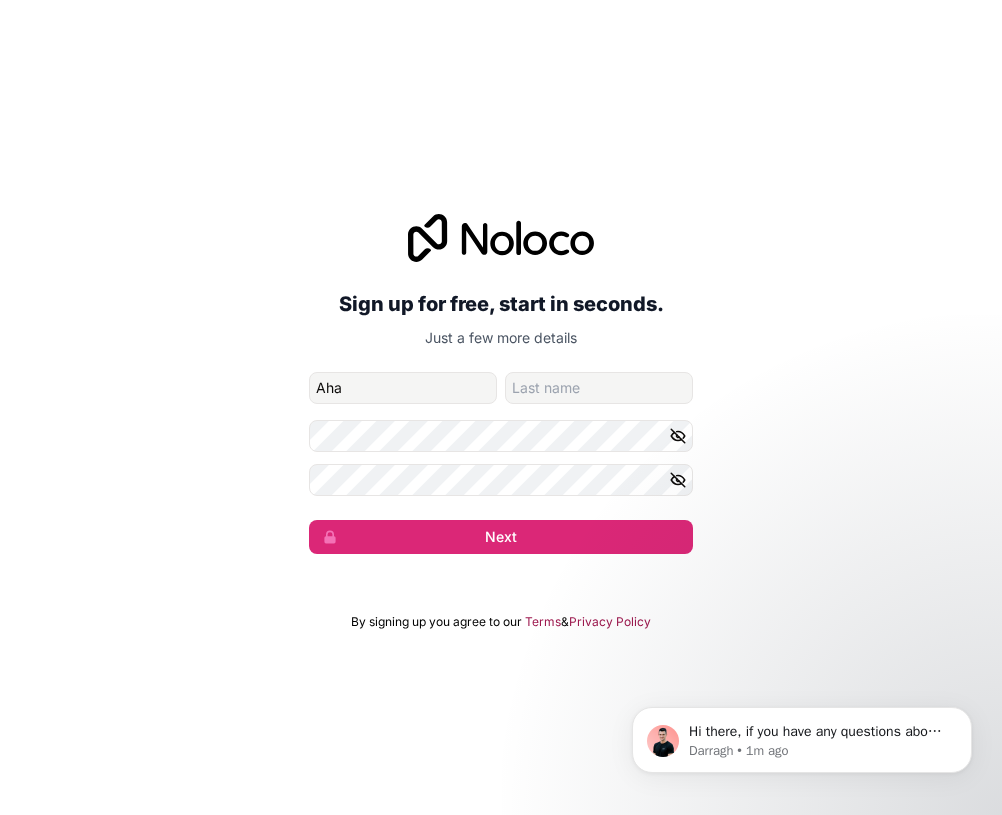 type on "Ahamad" 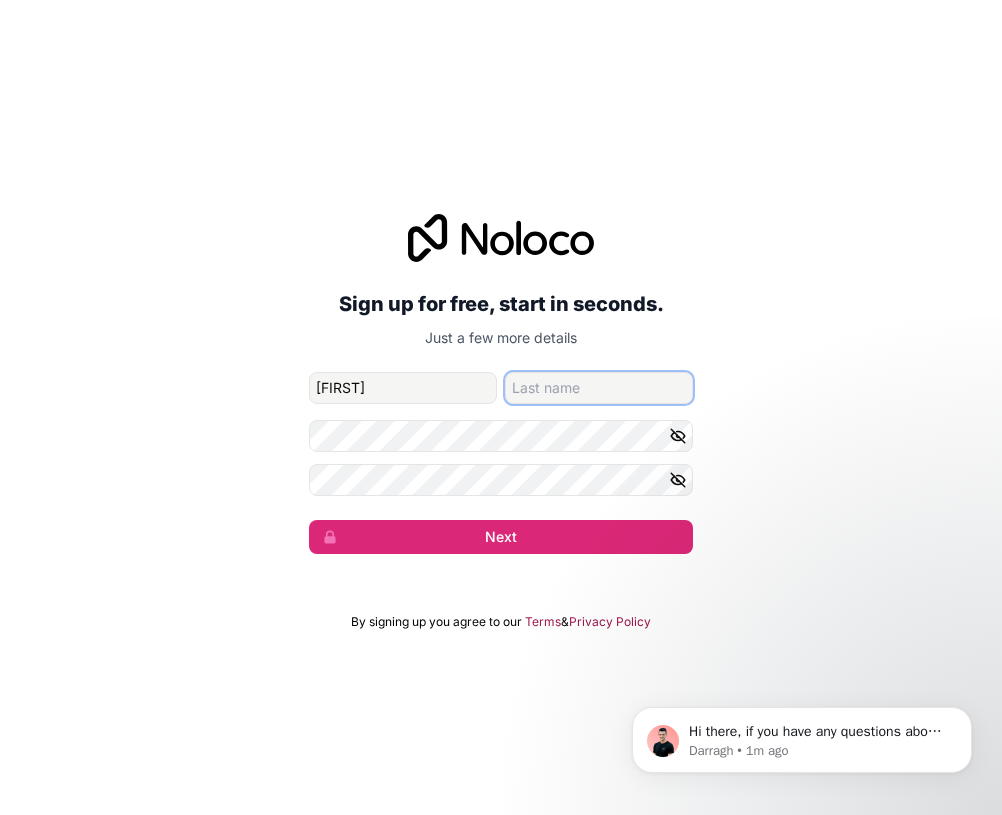 type on "Aqel" 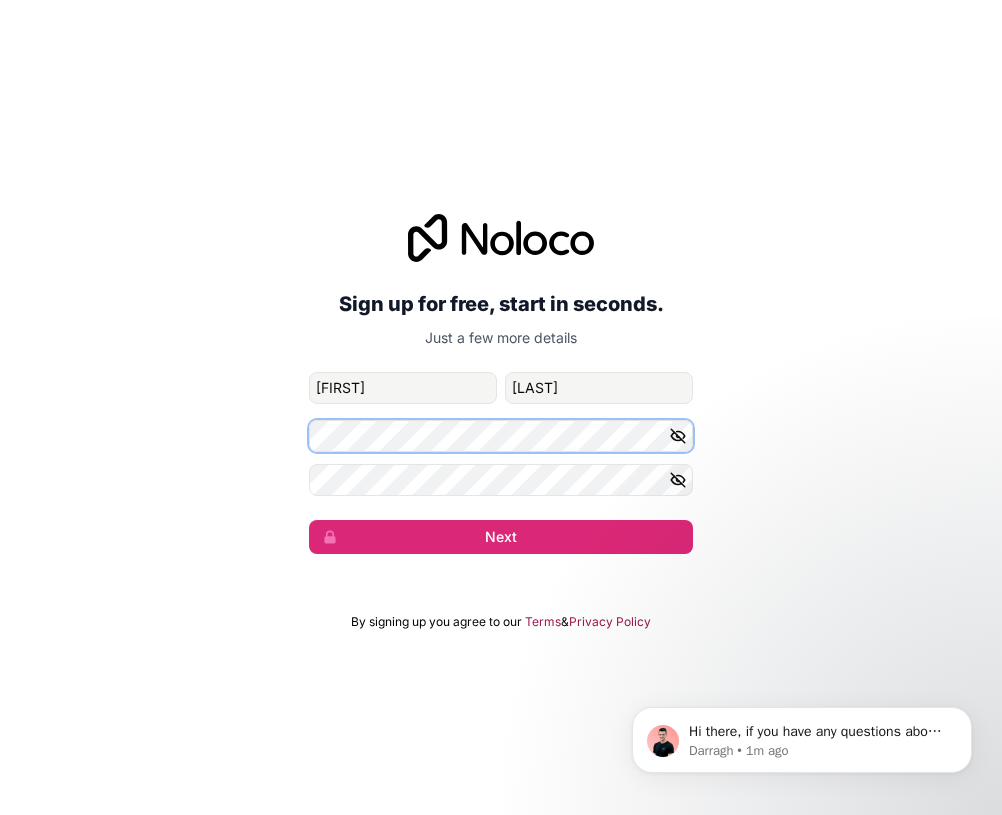 click on "Next" at bounding box center (501, 537) 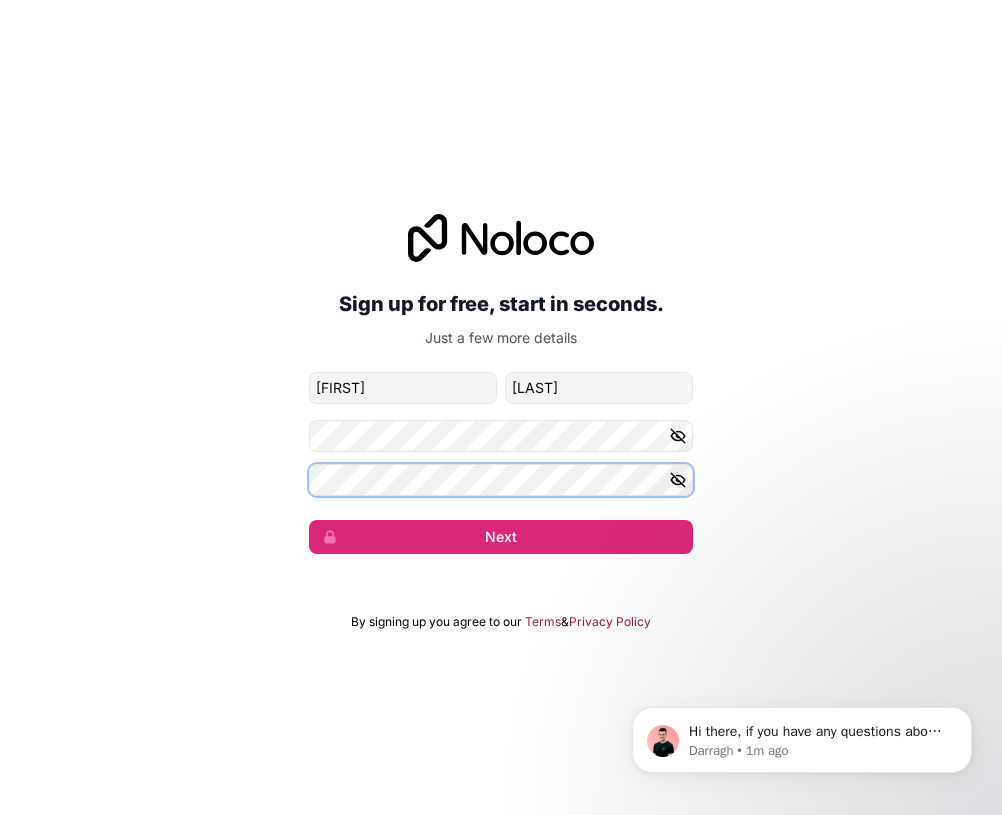 click on "Next" at bounding box center [501, 537] 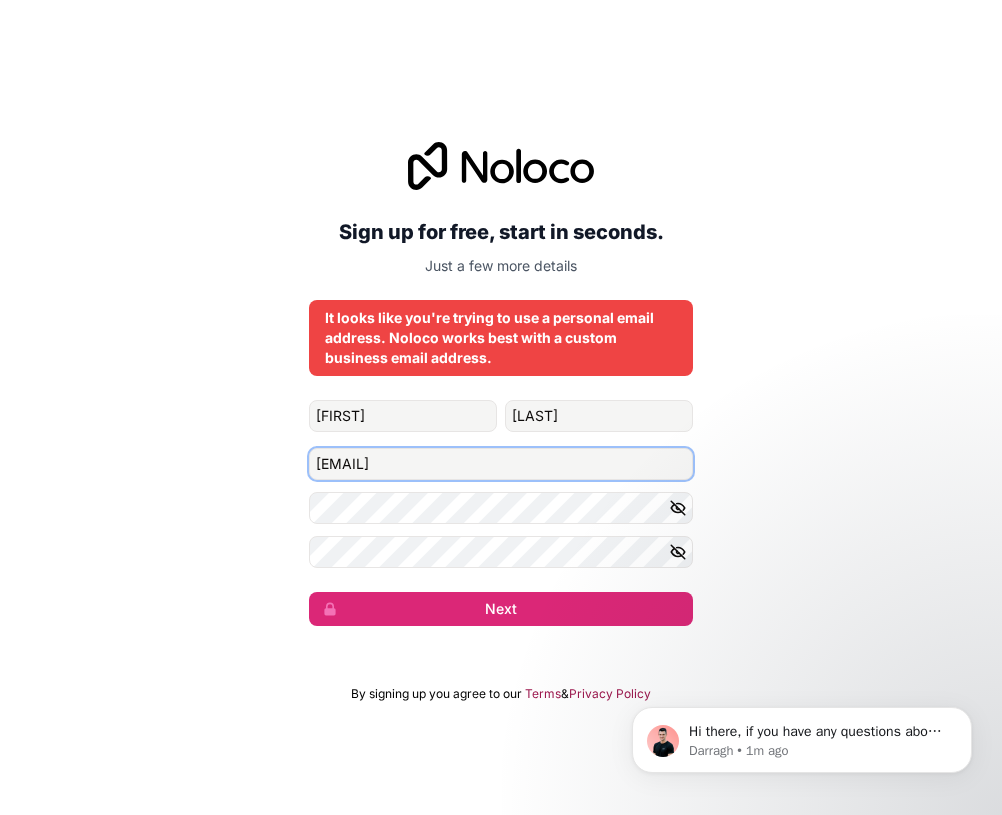 click on "a.aqel1986@gmail.com" at bounding box center (501, 464) 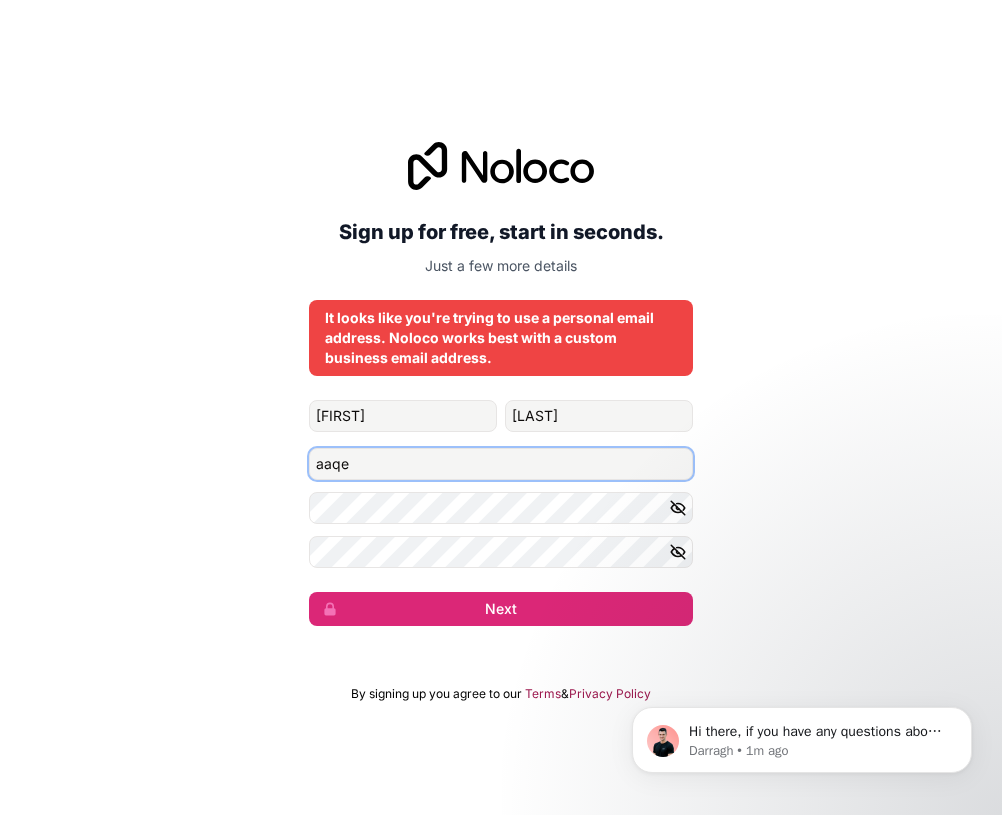 type on "aaqel@us.itgsoftware.com" 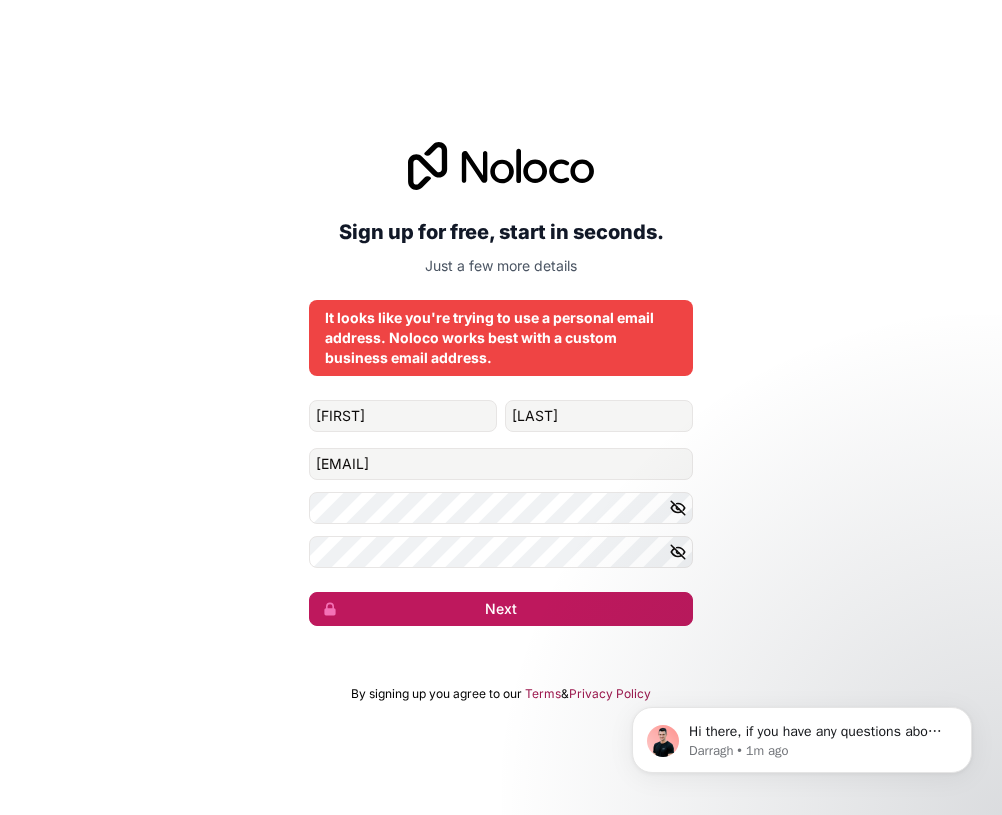 click on "Next" at bounding box center [501, 609] 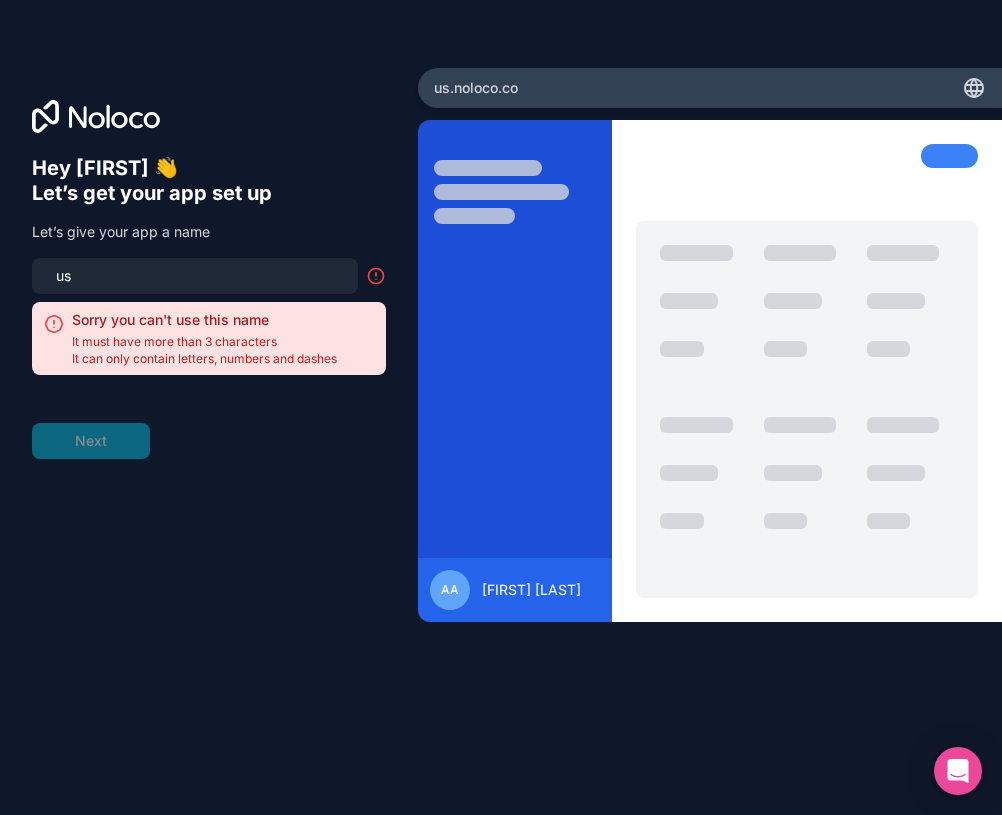 click on "us" at bounding box center (195, 276) 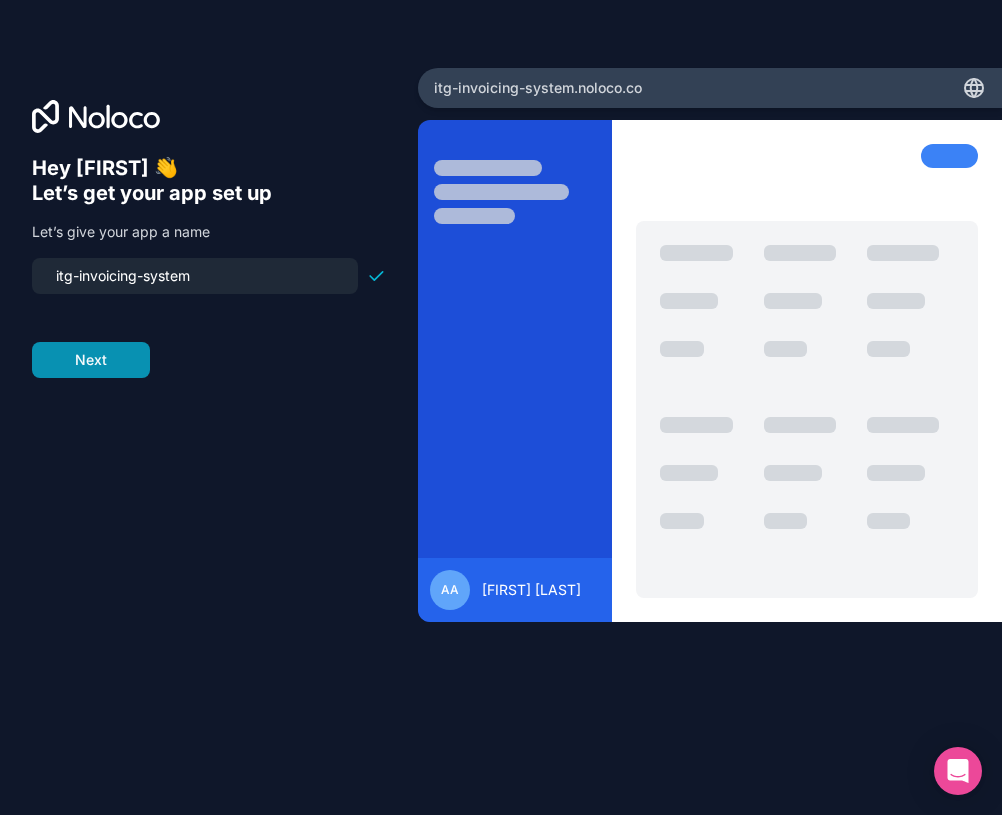type on "itg-invoicing-system" 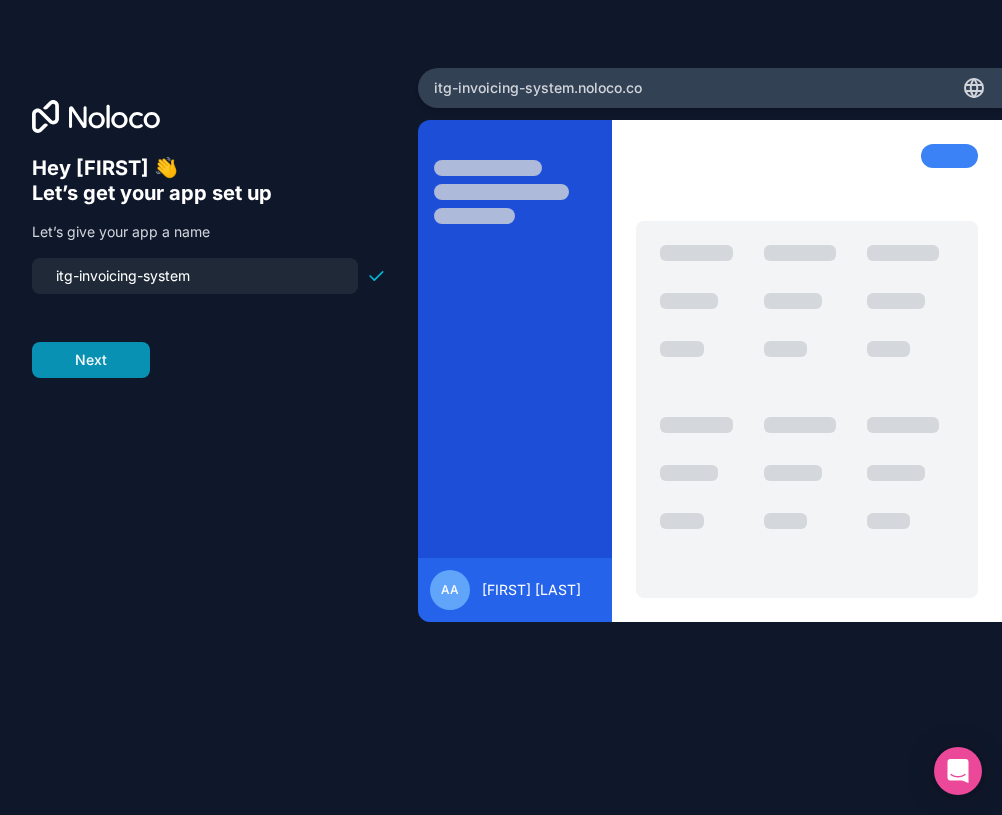 click on "Next" at bounding box center (91, 360) 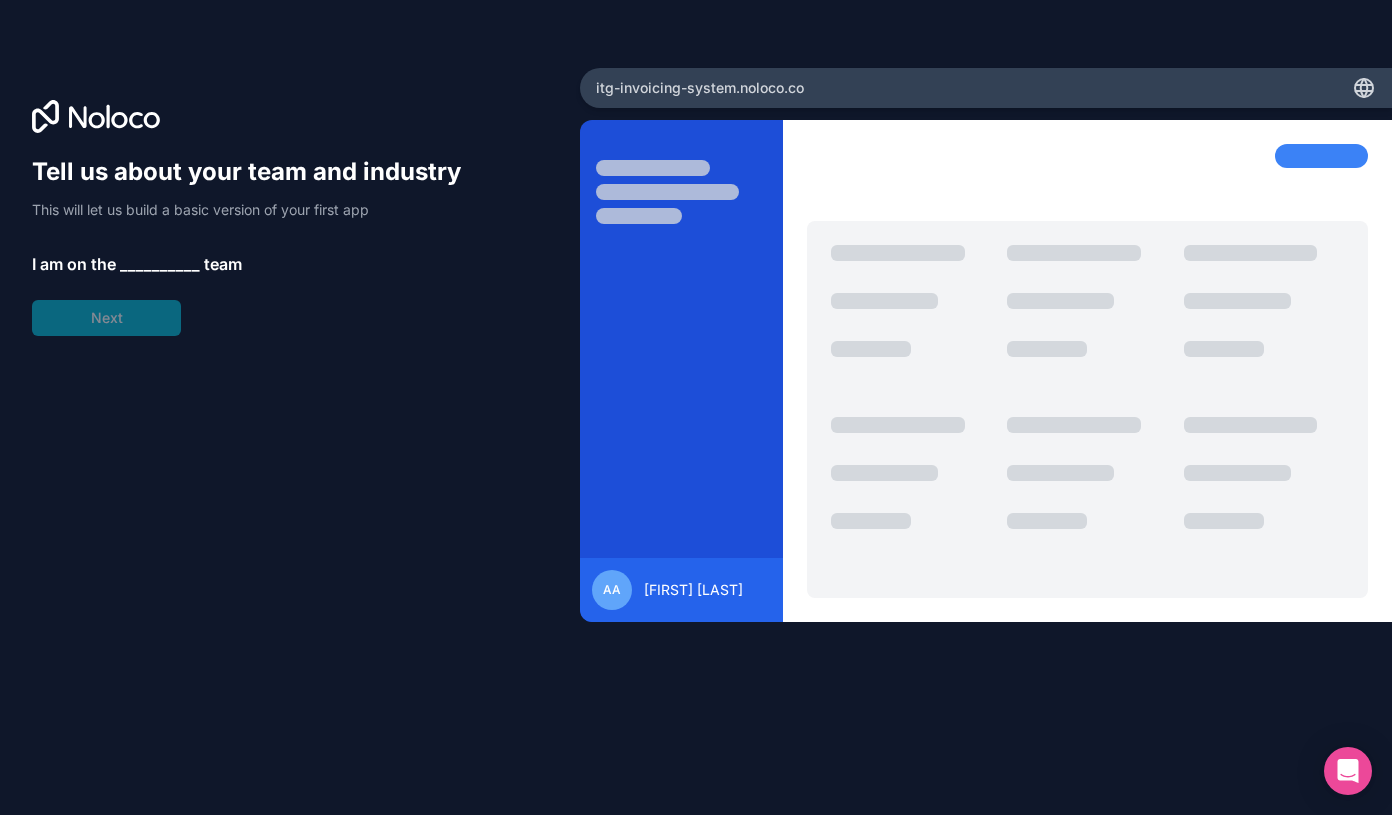 click on "AA" at bounding box center [612, 590] 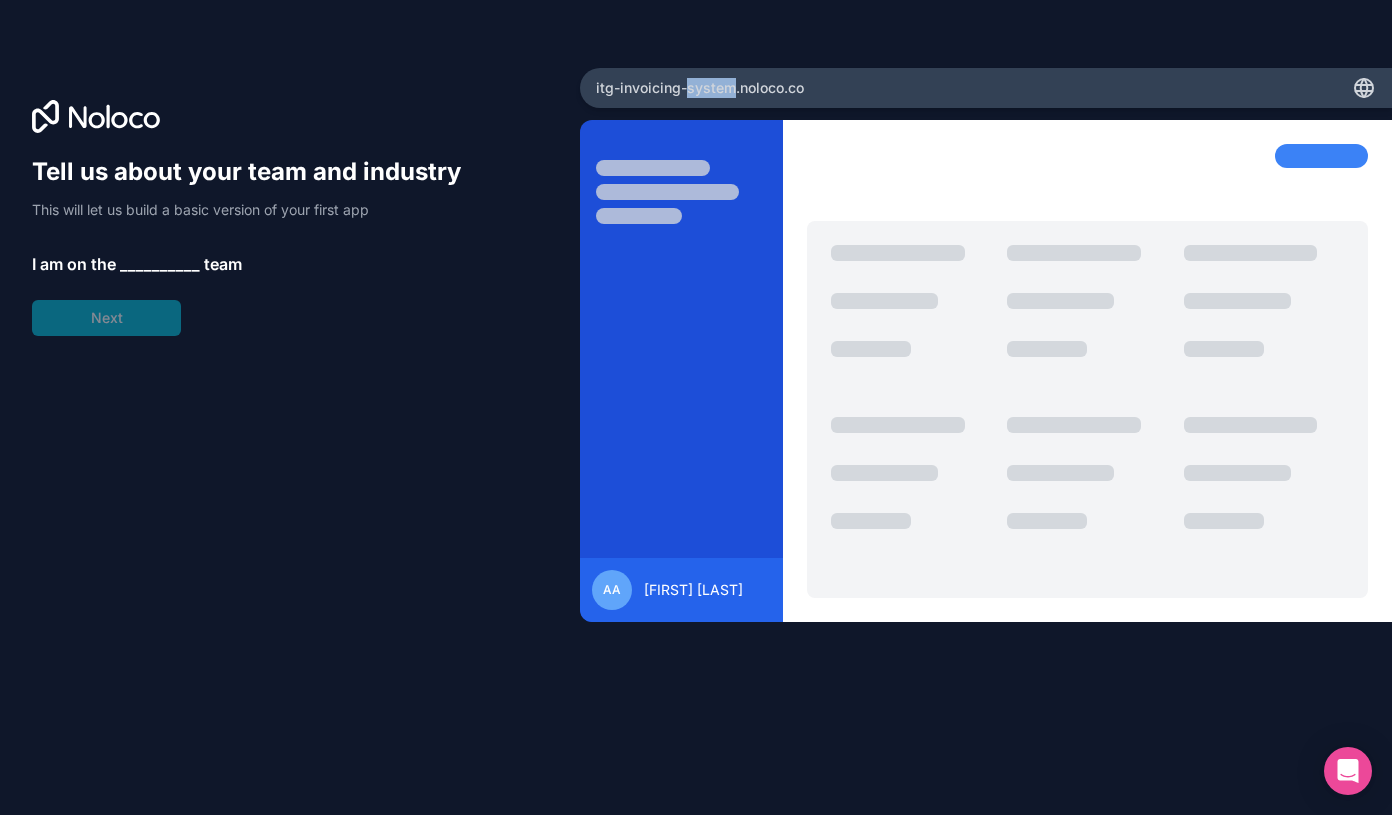 click on "itg-invoicing-system .noloco.co" at bounding box center (700, 88) 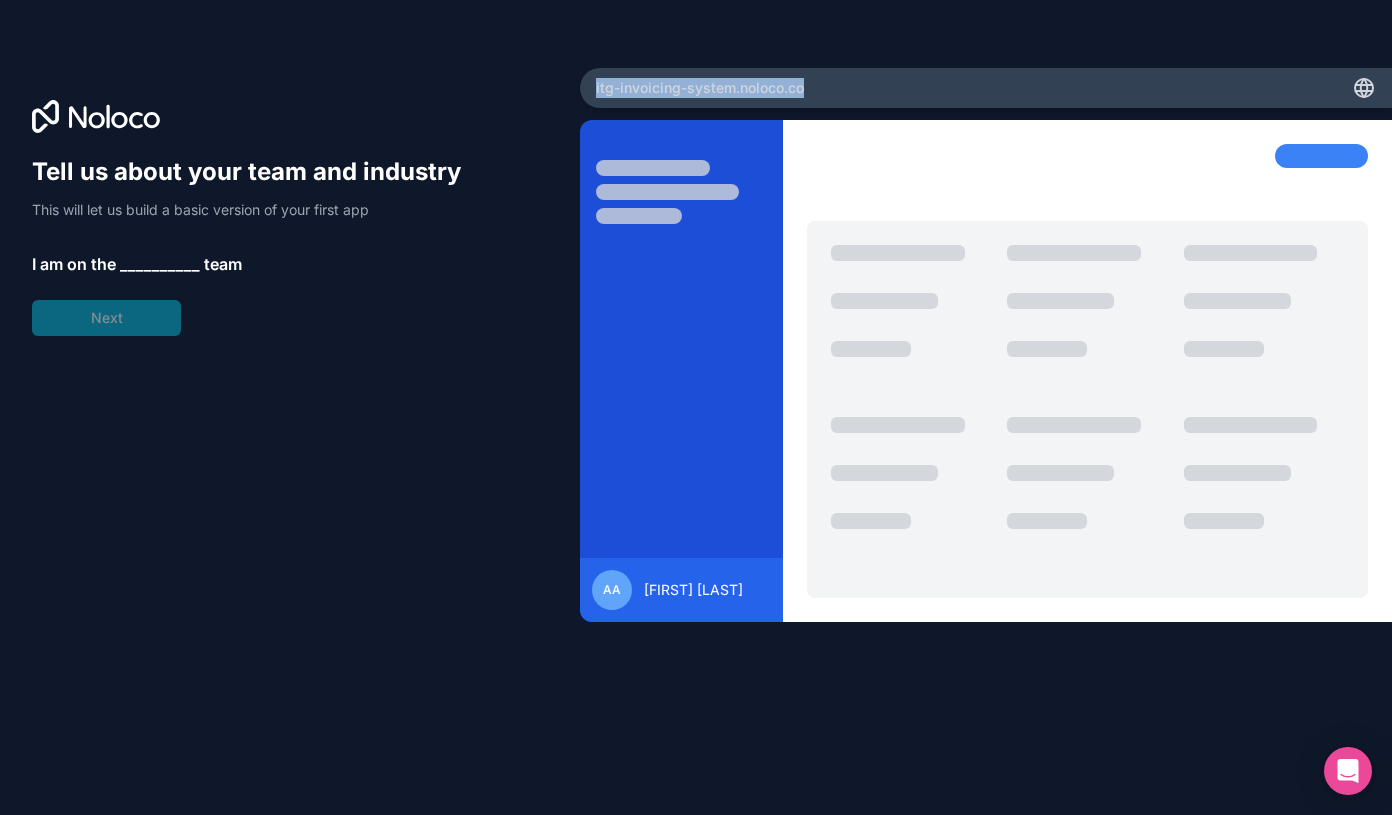 click on "itg-invoicing-system .noloco.co" at bounding box center (700, 88) 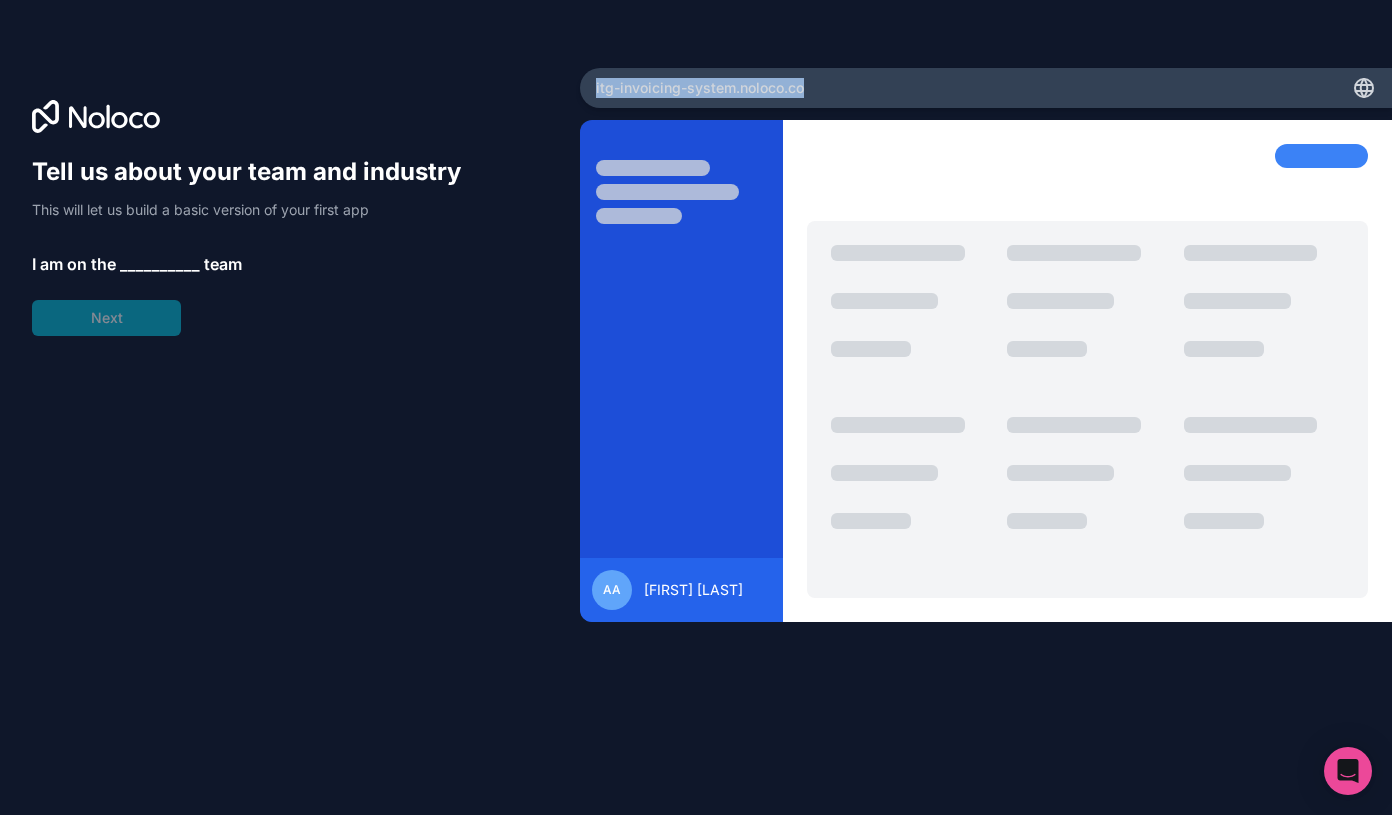 click on "itg-invoicing-system .noloco.co" at bounding box center (986, 88) 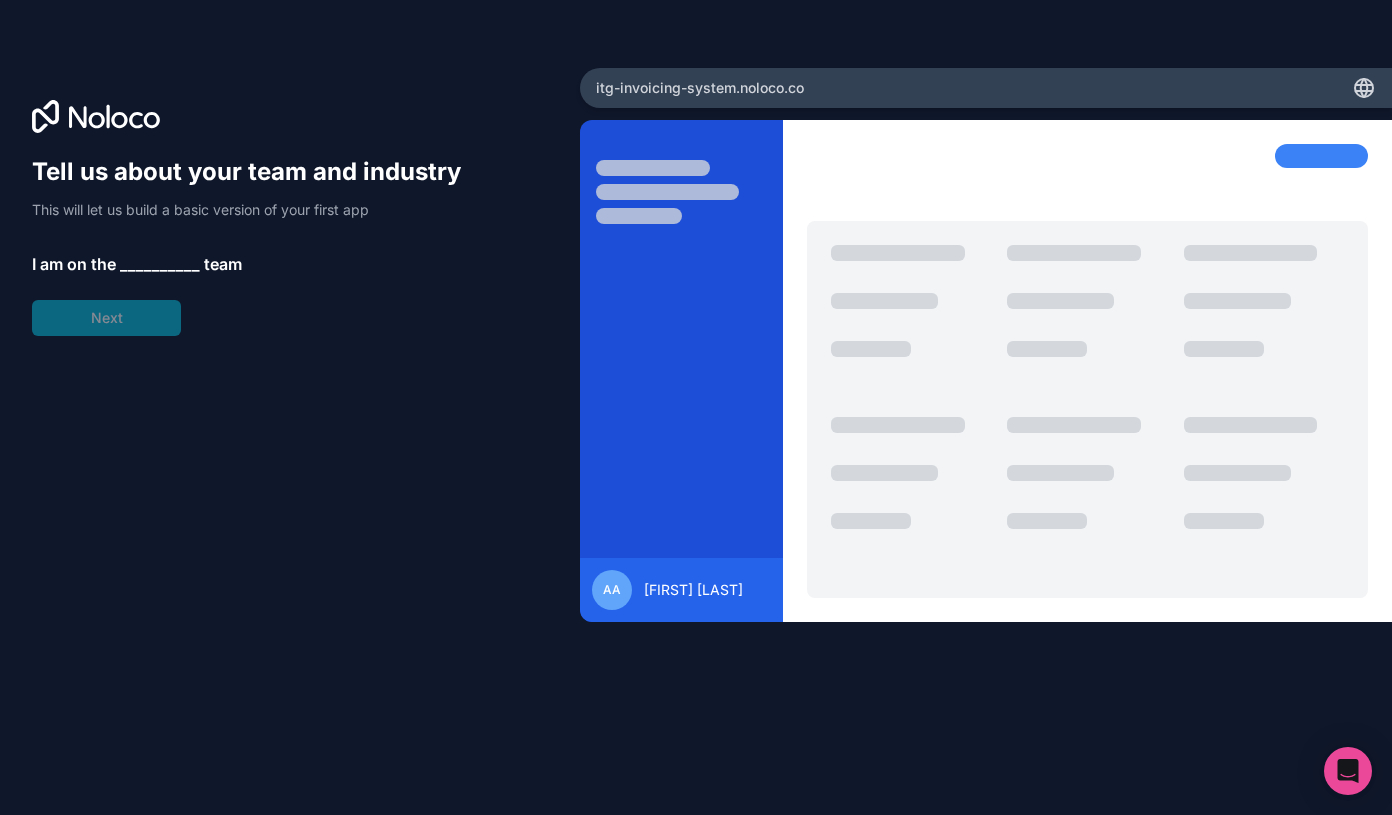 click on "itg-invoicing-system .noloco.co" at bounding box center [986, 88] 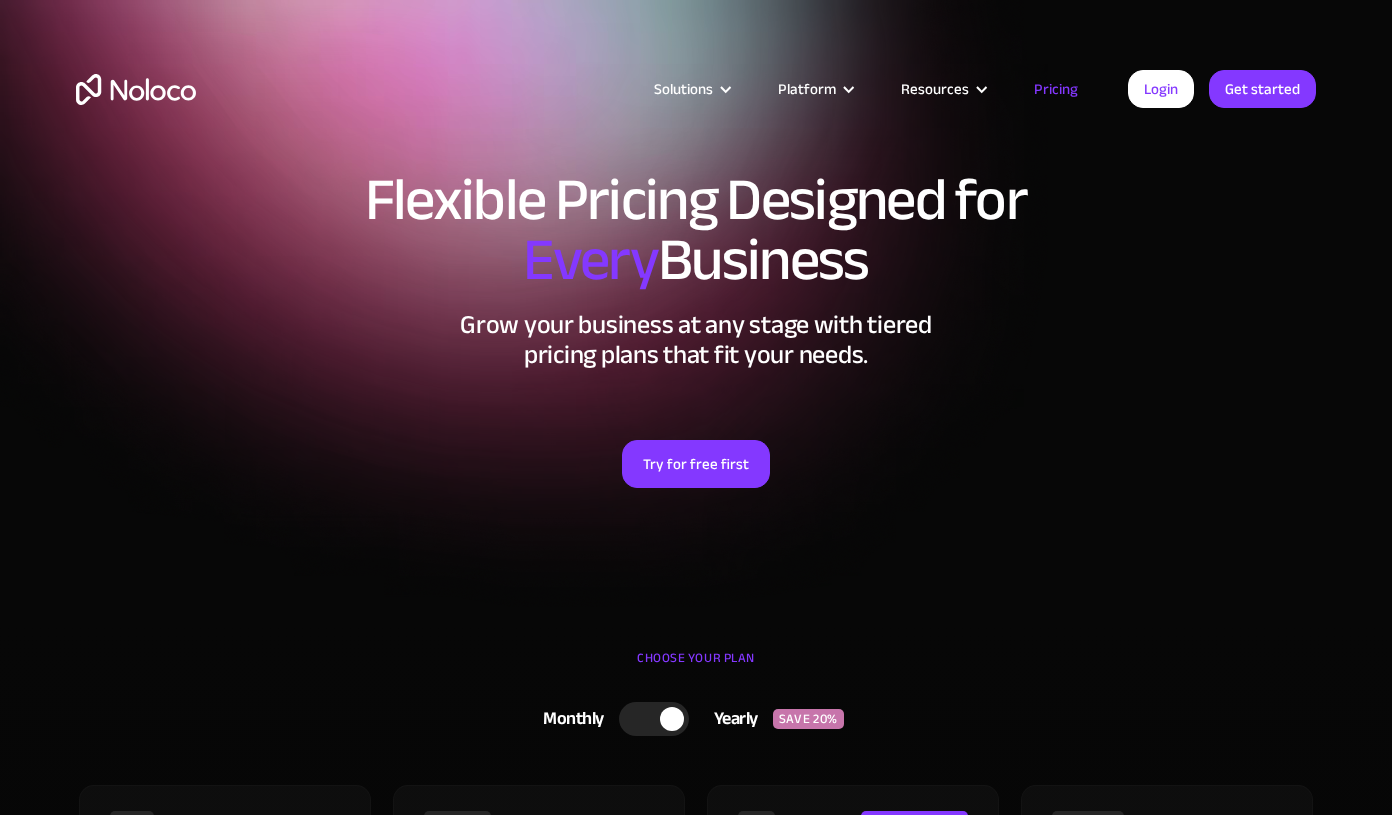 scroll, scrollTop: 0, scrollLeft: 0, axis: both 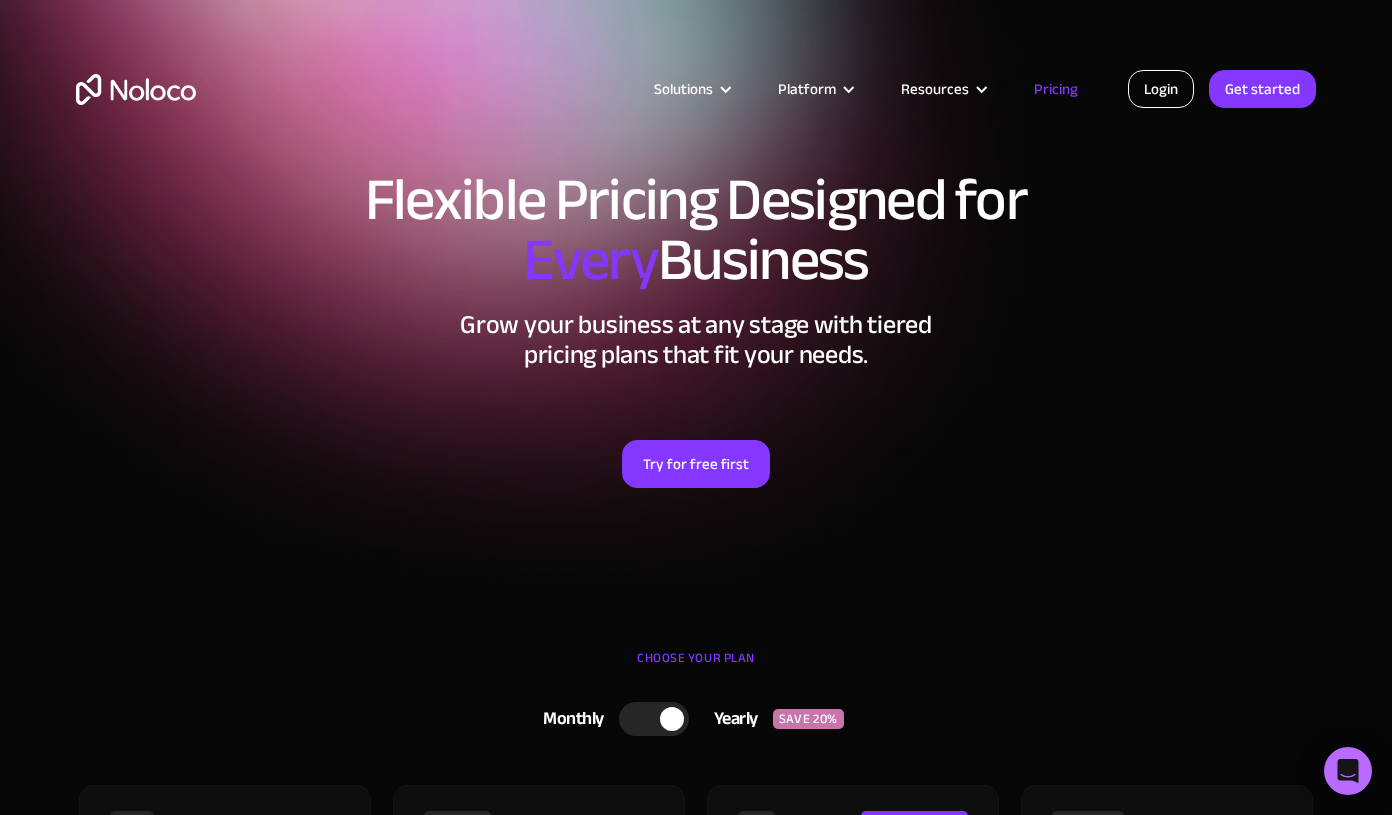 click on "Login" at bounding box center (1161, 89) 